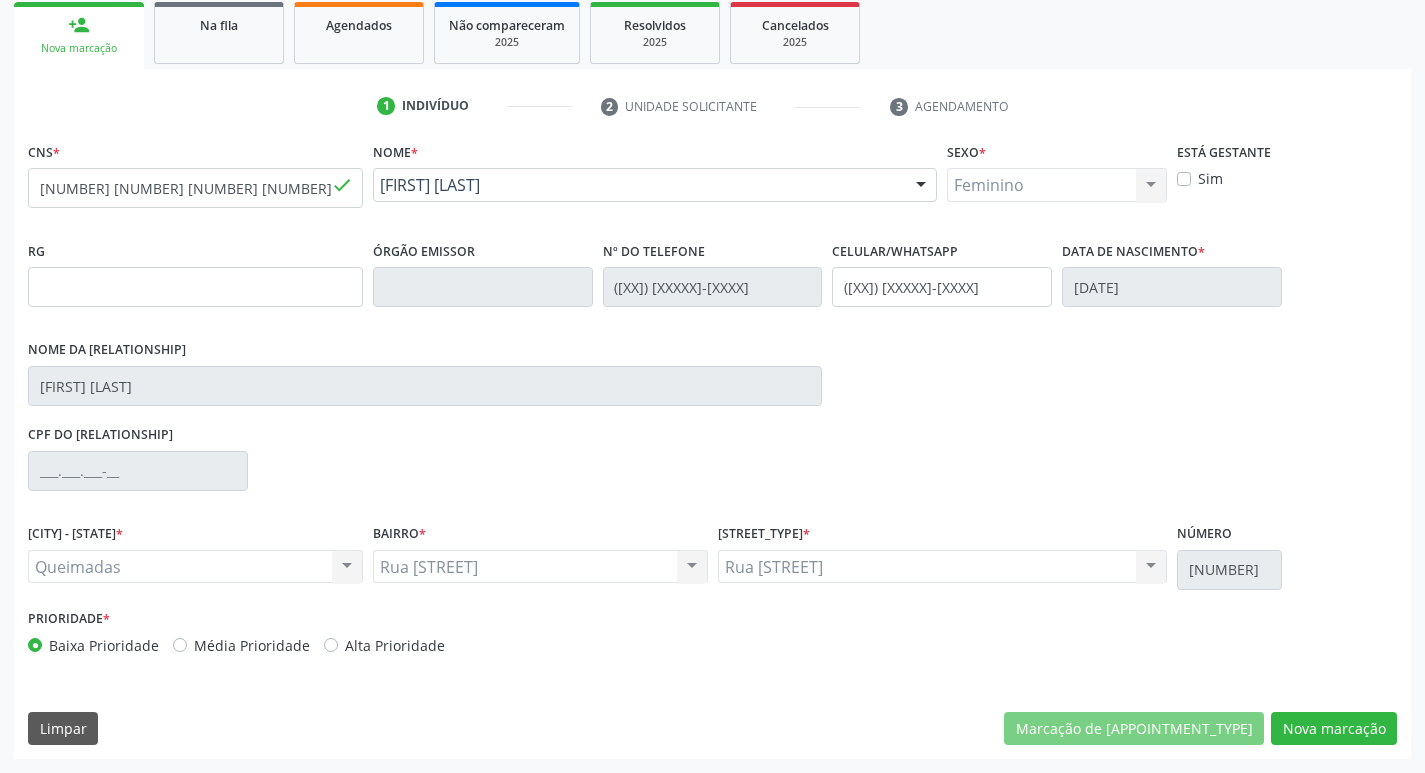 scroll, scrollTop: 297, scrollLeft: 0, axis: vertical 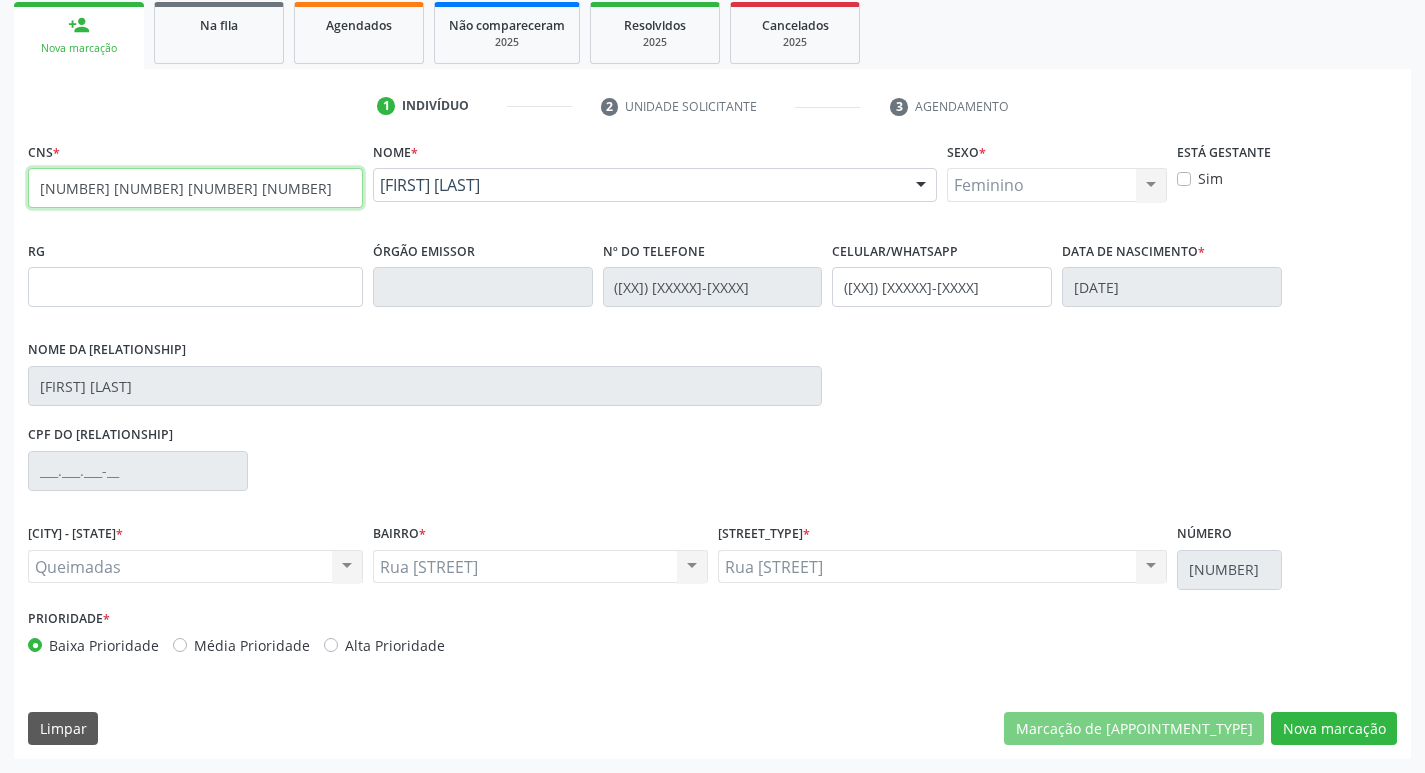click on "[NUMBER] [NUMBER] [NUMBER] [NUMBER]" at bounding box center (195, 188) 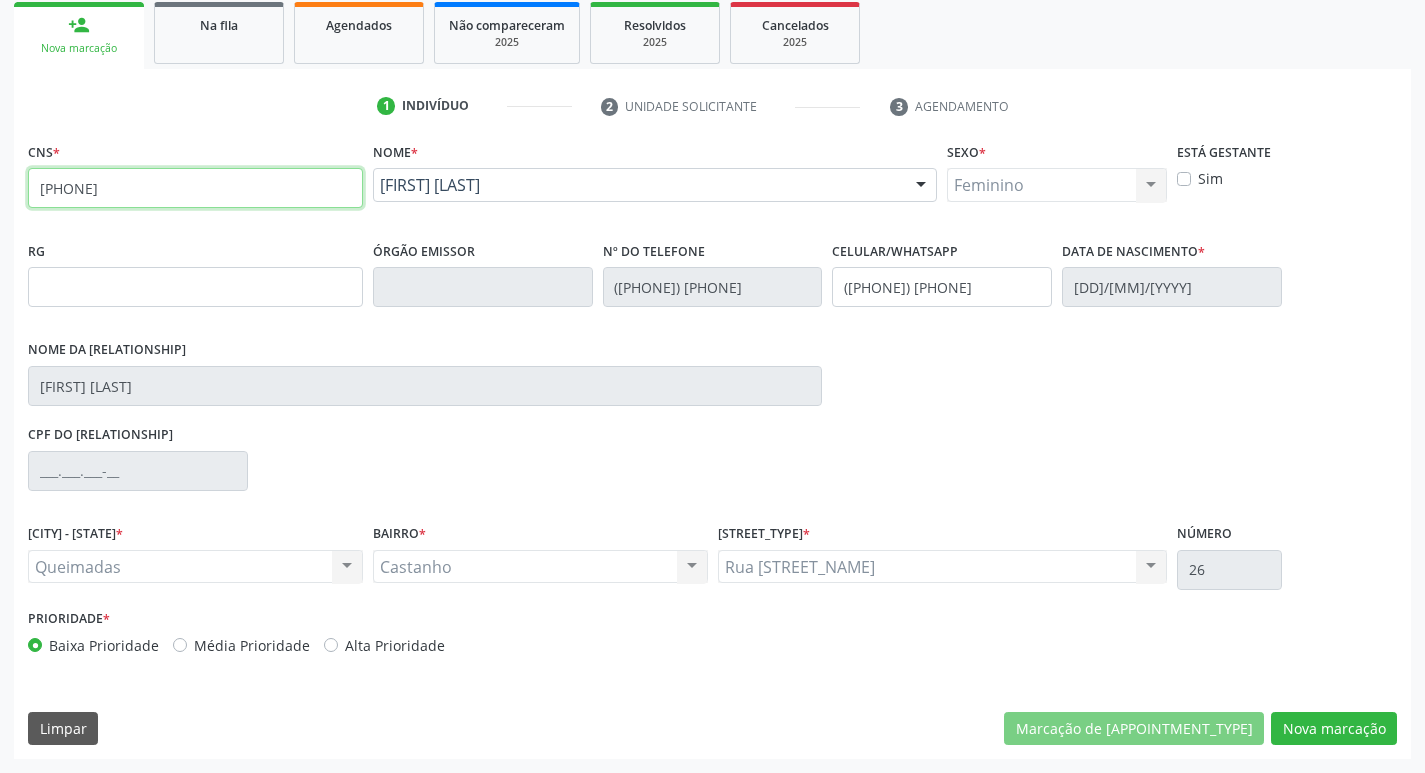 click on "[PHONE]" at bounding box center [195, 188] 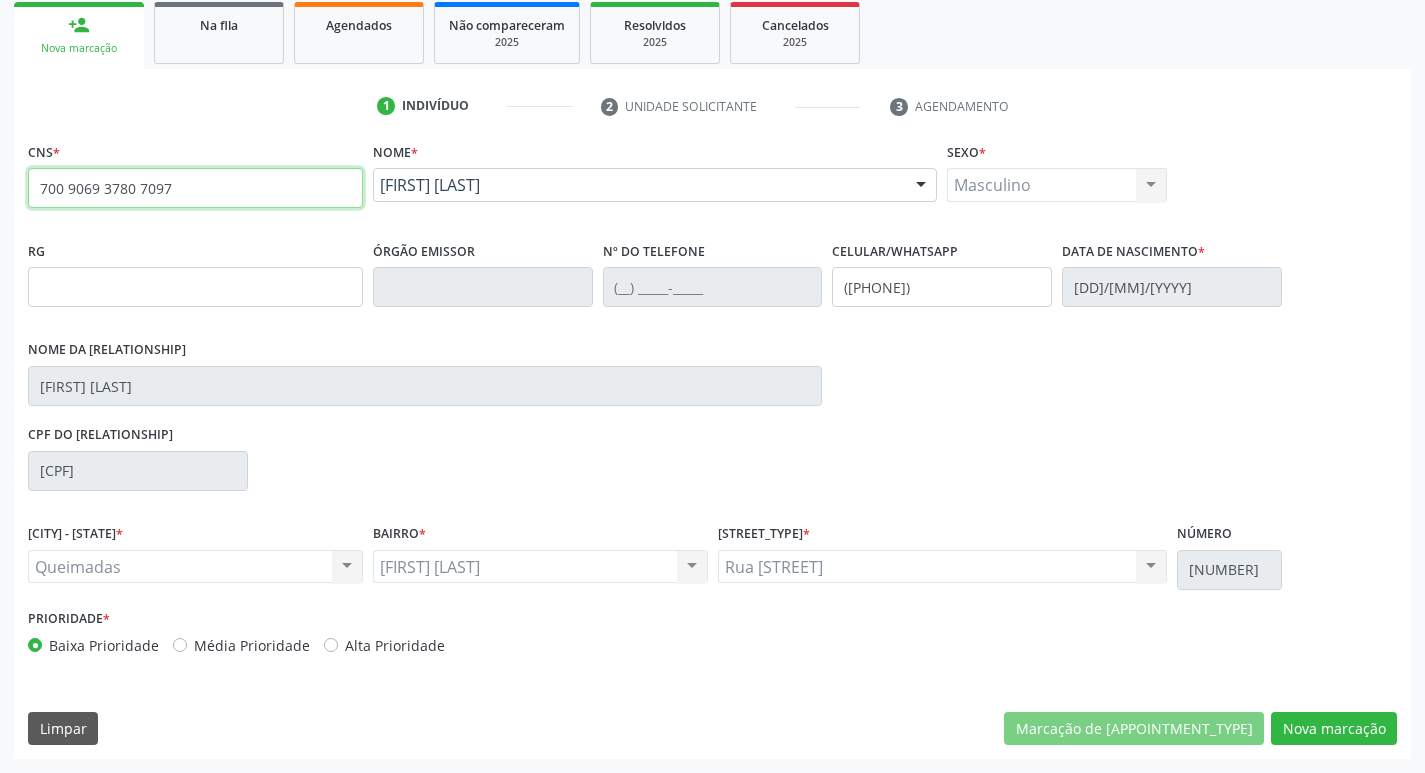 drag, startPoint x: 305, startPoint y: 207, endPoint x: 269, endPoint y: 140, distance: 76.05919 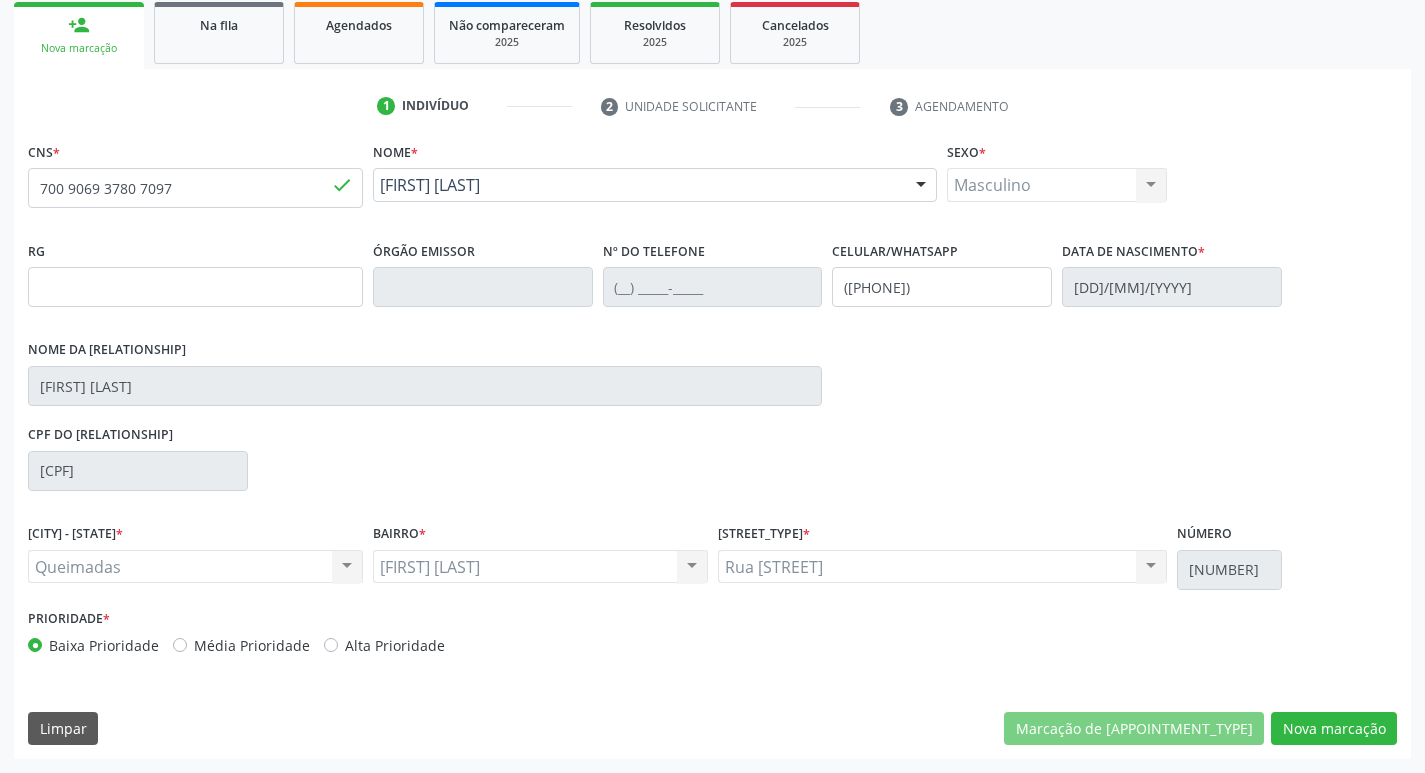 click on "CNS
*
[PHONE]       done" at bounding box center [195, 172] 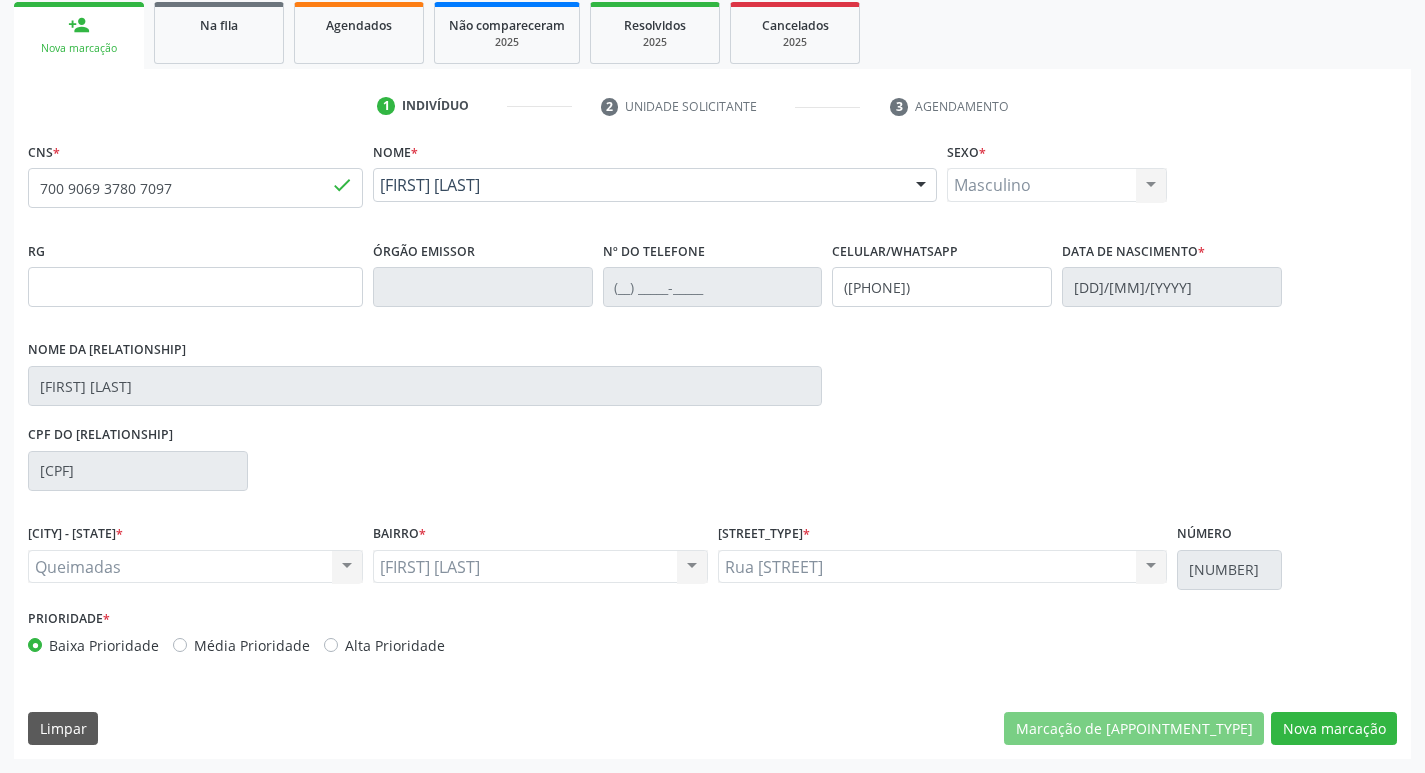 click on "CNS
*
[PHONE]       done" at bounding box center [195, 179] 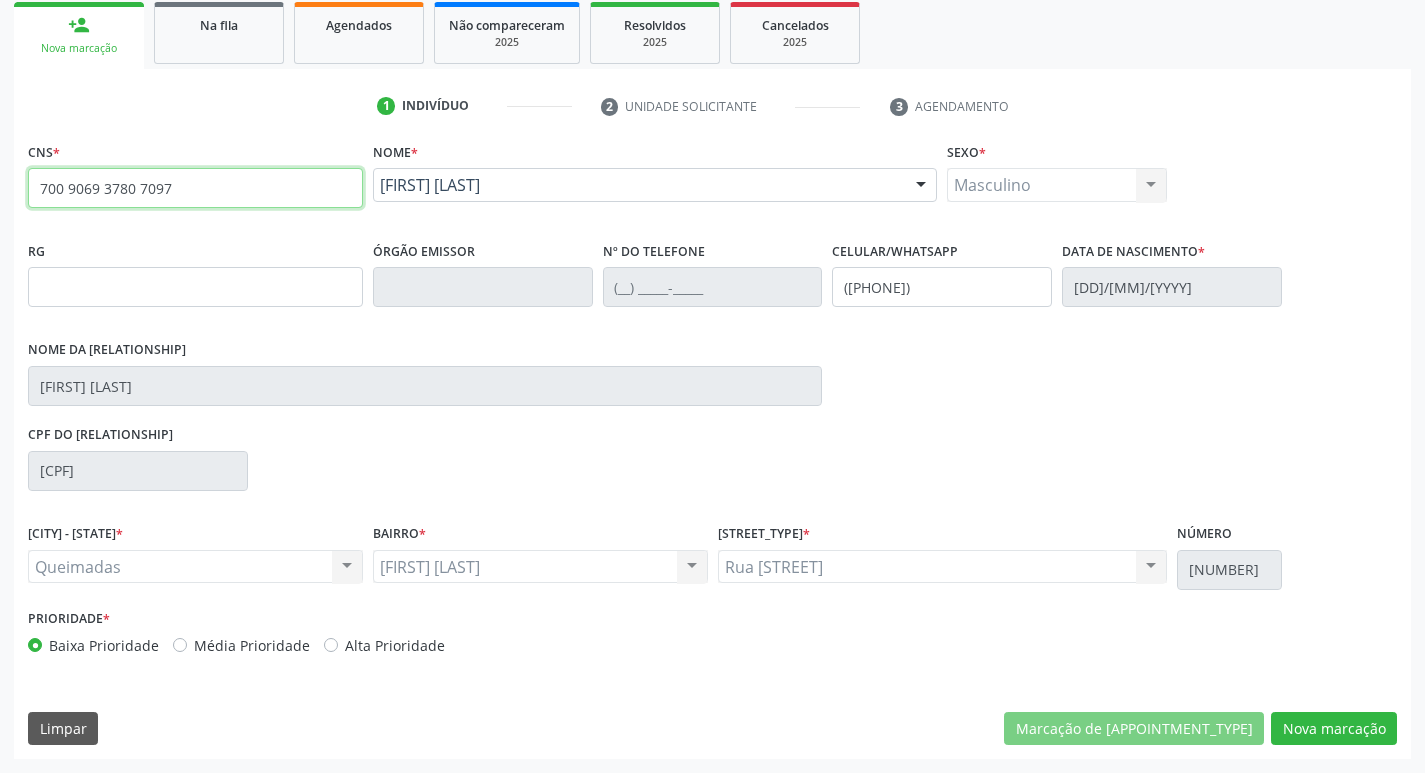 click on "700 9069 3780 7097" at bounding box center (195, 188) 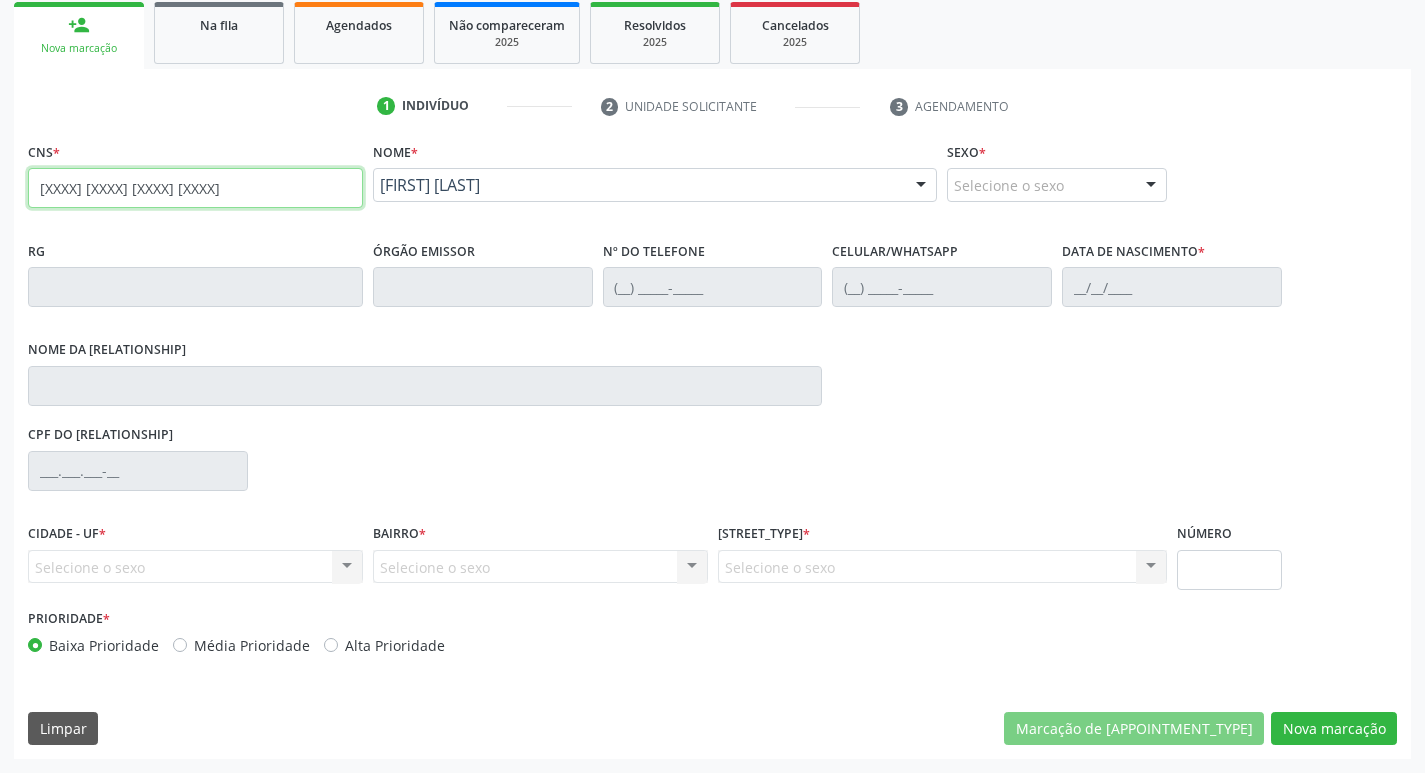 type on "[XXXX] [XXXX] [XXXX] [XXXX]" 